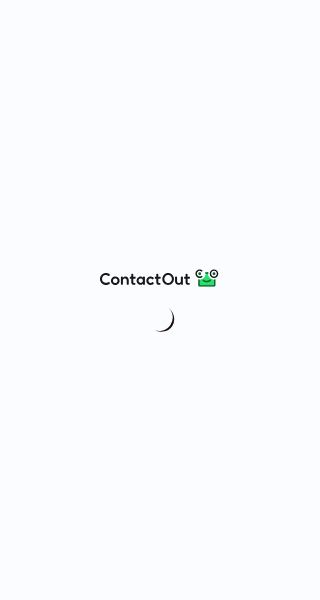 scroll, scrollTop: 0, scrollLeft: 0, axis: both 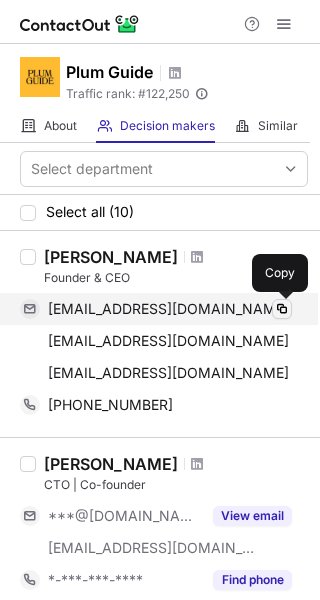 click at bounding box center [282, 309] 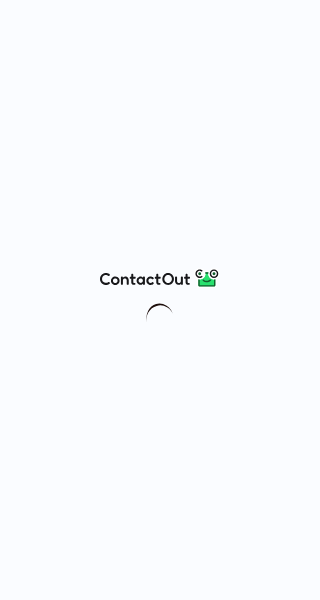 scroll, scrollTop: 0, scrollLeft: 0, axis: both 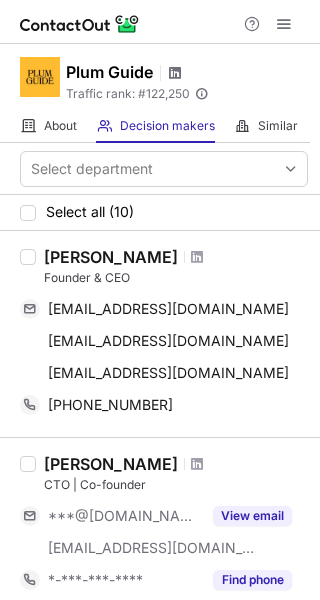 click at bounding box center (175, 73) 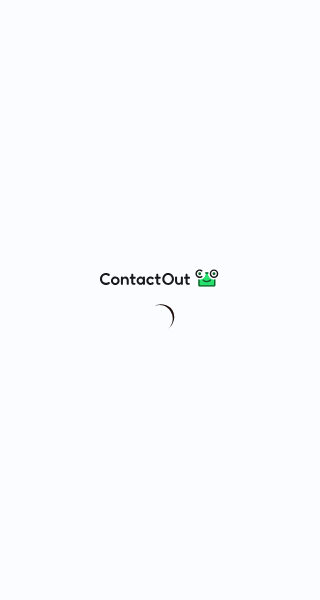 scroll, scrollTop: 0, scrollLeft: 0, axis: both 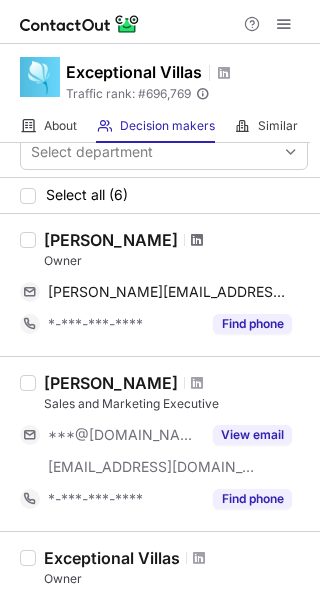 click at bounding box center (197, 240) 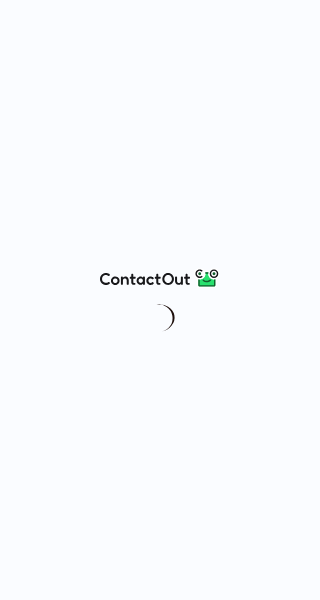 scroll, scrollTop: 0, scrollLeft: 0, axis: both 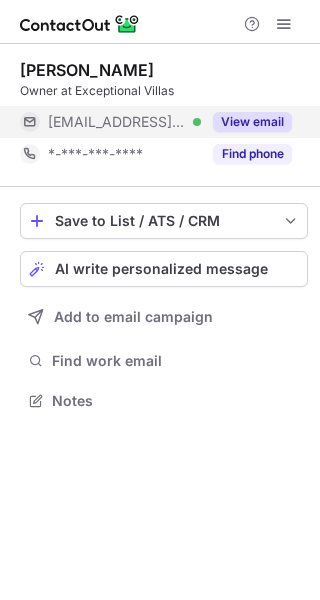 click on "View email" at bounding box center [252, 122] 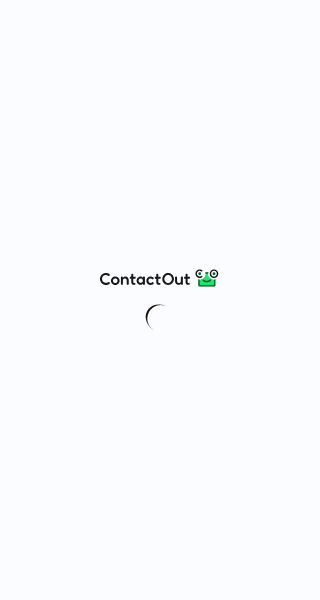 scroll, scrollTop: 0, scrollLeft: 0, axis: both 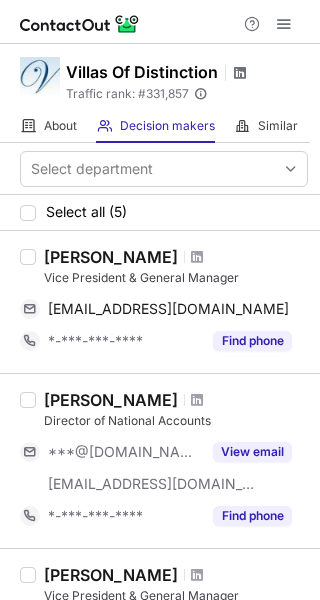 click at bounding box center (240, 73) 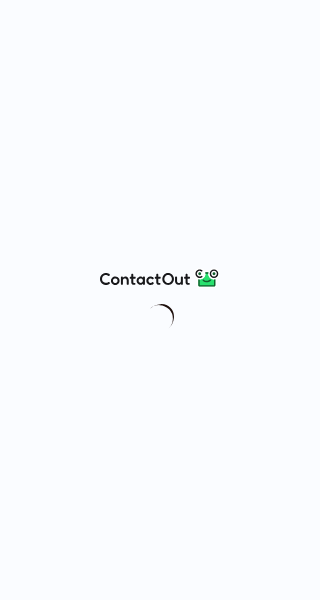 scroll, scrollTop: 0, scrollLeft: 0, axis: both 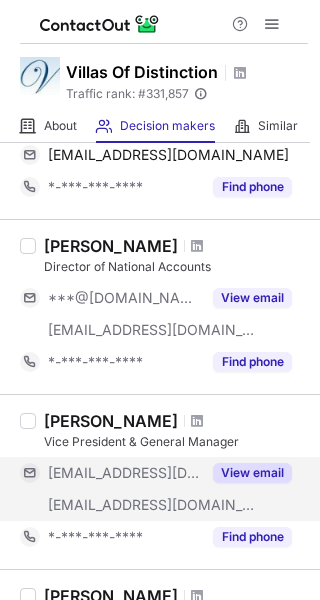 click on "View email" at bounding box center (252, 473) 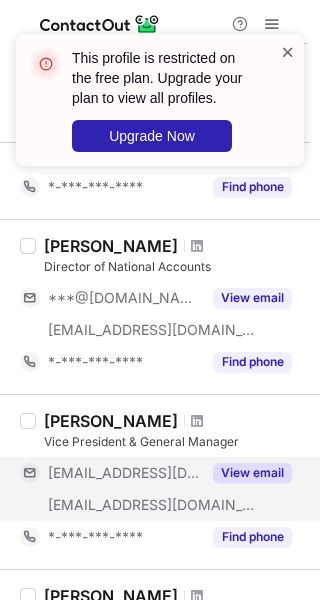 click at bounding box center [288, 52] 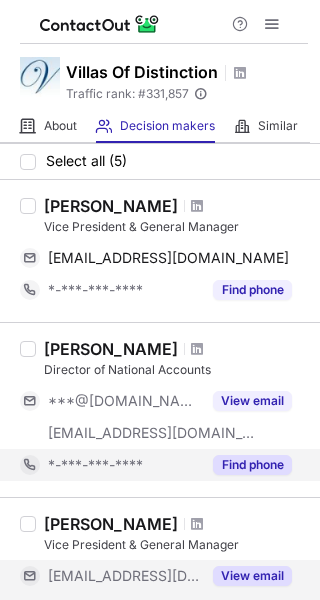 scroll, scrollTop: 0, scrollLeft: 0, axis: both 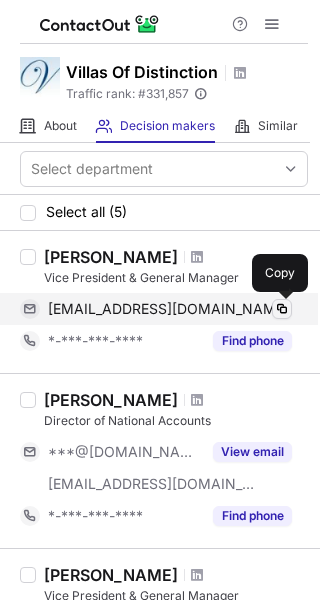 click at bounding box center [282, 309] 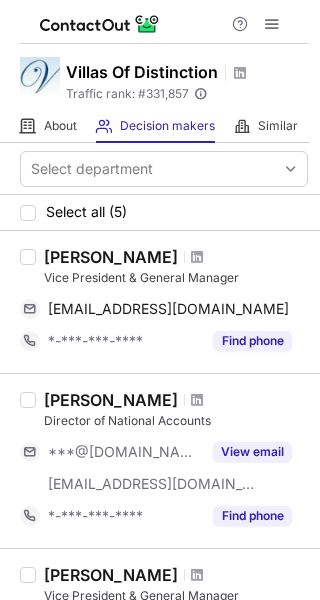 click at bounding box center (197, 257) 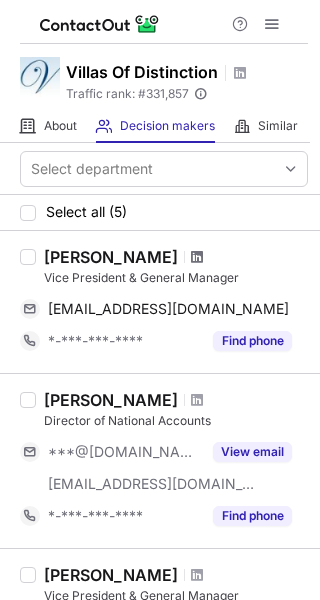 click at bounding box center (197, 257) 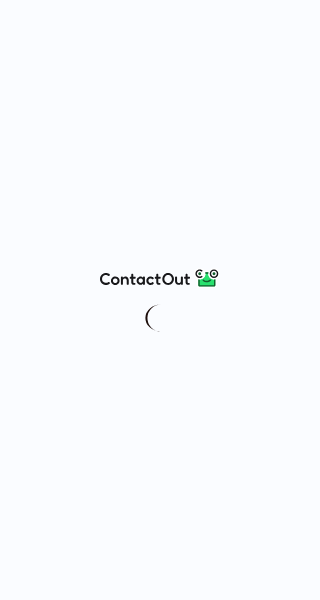 scroll, scrollTop: 0, scrollLeft: 0, axis: both 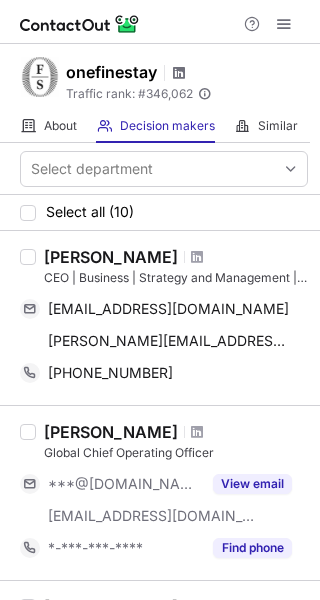 click at bounding box center [179, 73] 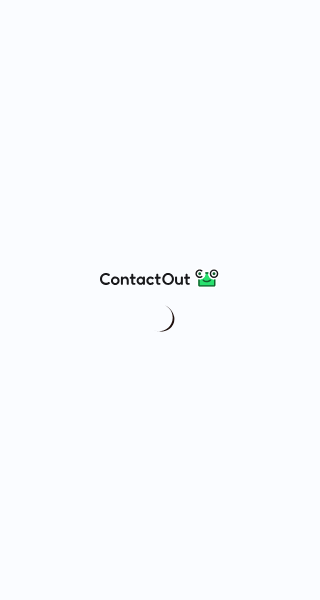 scroll, scrollTop: 0, scrollLeft: 0, axis: both 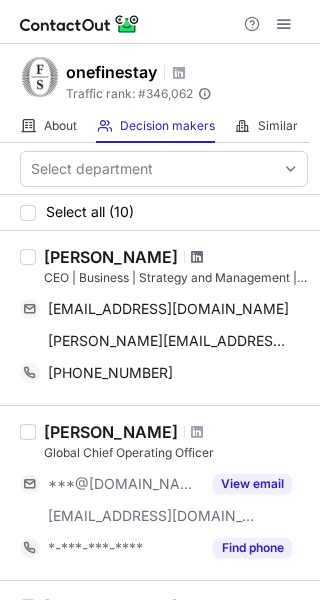 click at bounding box center (197, 257) 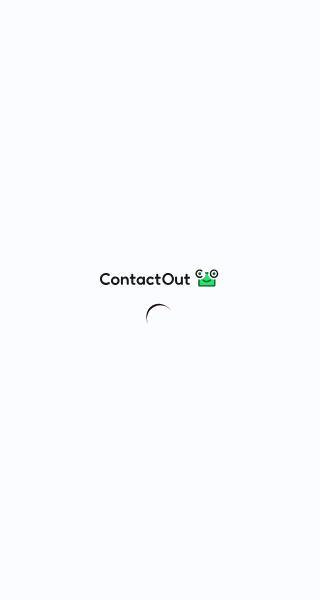 scroll, scrollTop: 0, scrollLeft: 0, axis: both 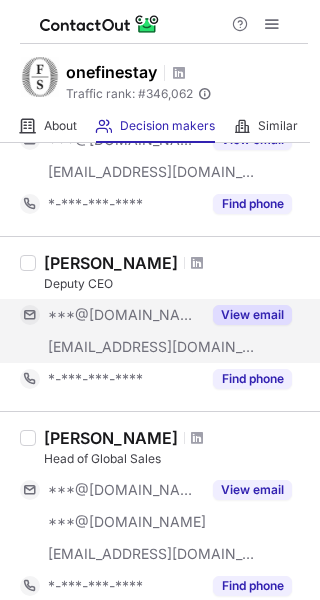 click on "View email" at bounding box center (252, 315) 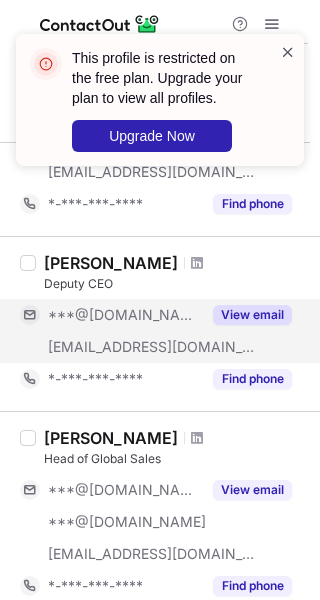 click at bounding box center (288, 52) 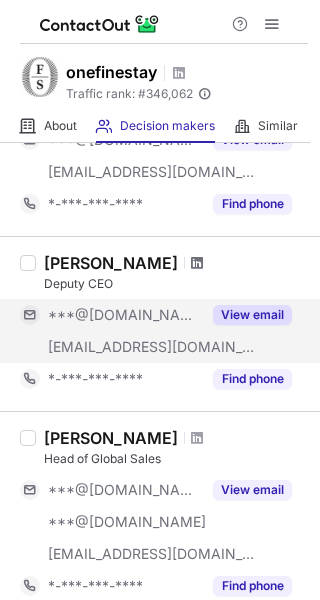 click at bounding box center [197, 263] 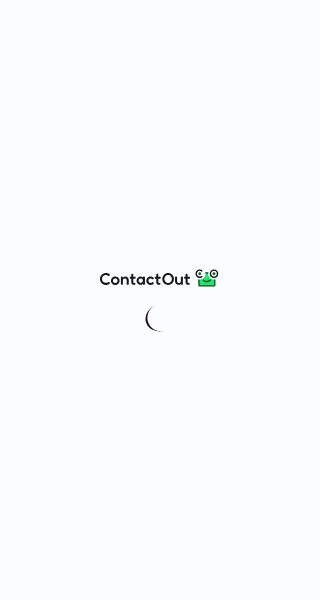scroll, scrollTop: 0, scrollLeft: 0, axis: both 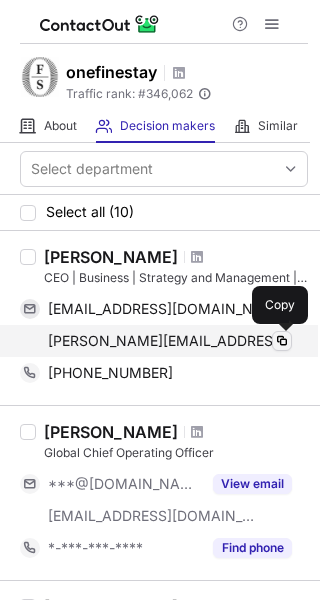 click at bounding box center (282, 341) 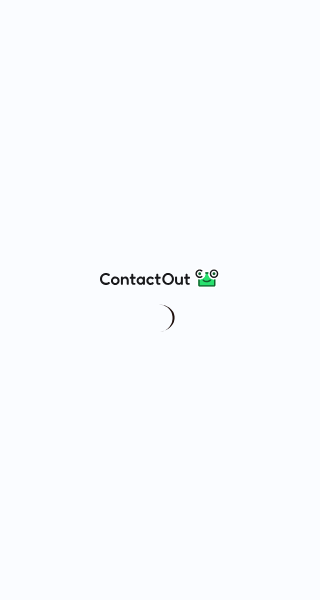 scroll, scrollTop: 0, scrollLeft: 0, axis: both 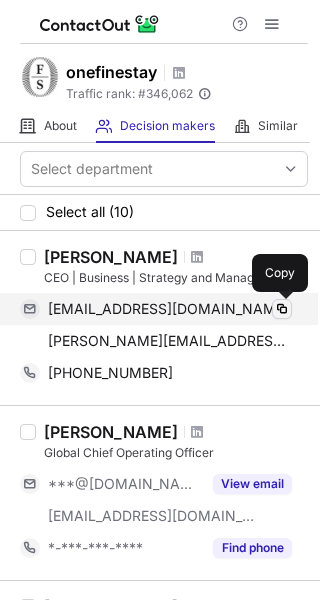 click at bounding box center (282, 309) 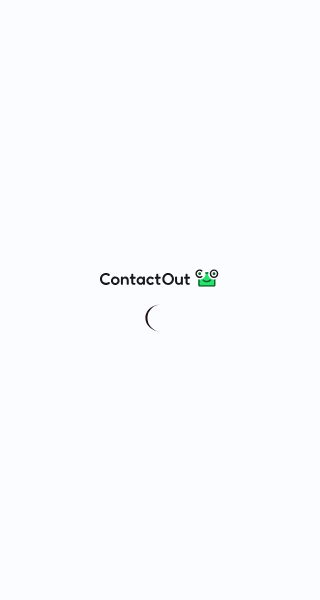 scroll, scrollTop: 0, scrollLeft: 0, axis: both 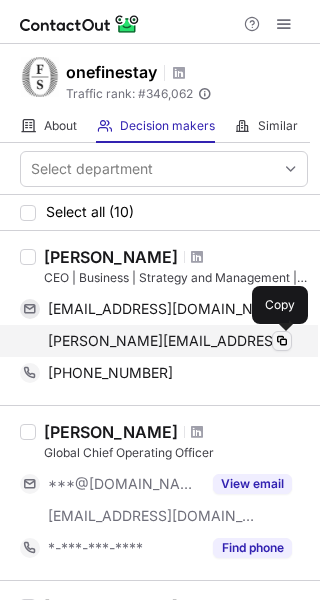click at bounding box center [282, 341] 